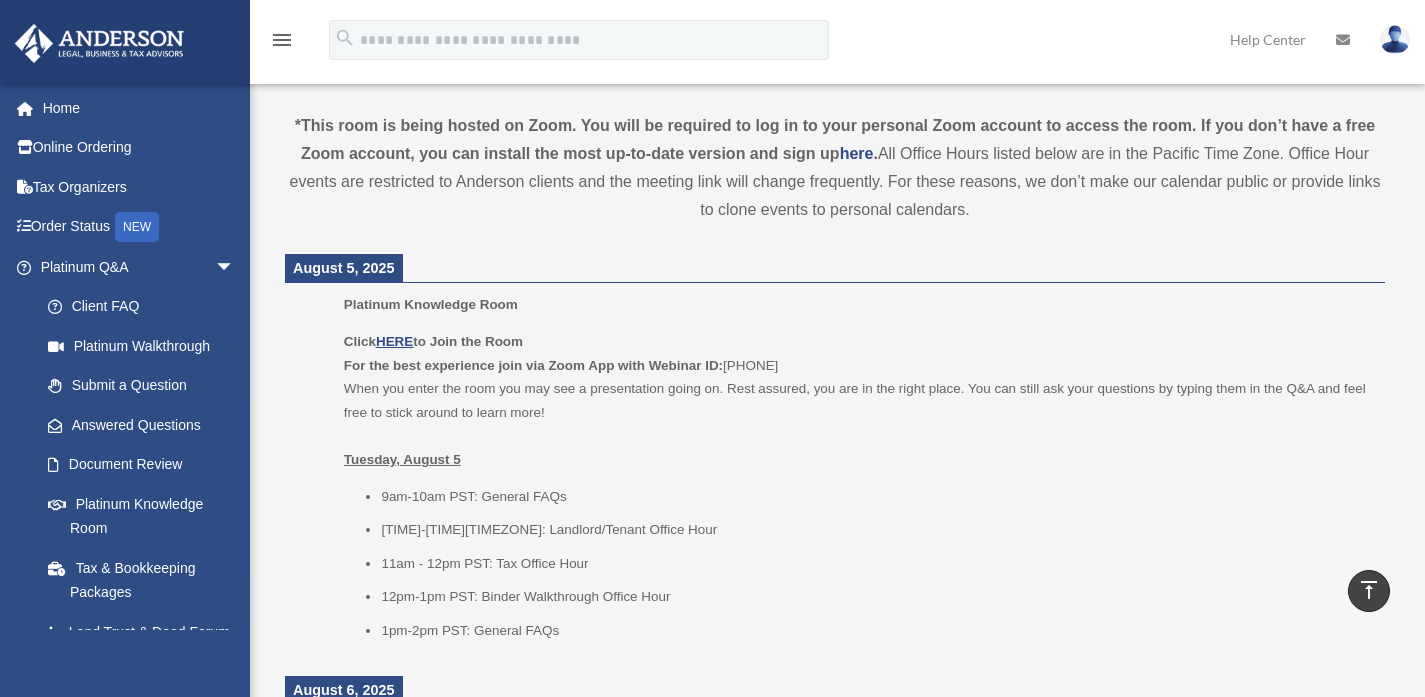 scroll, scrollTop: 0, scrollLeft: 0, axis: both 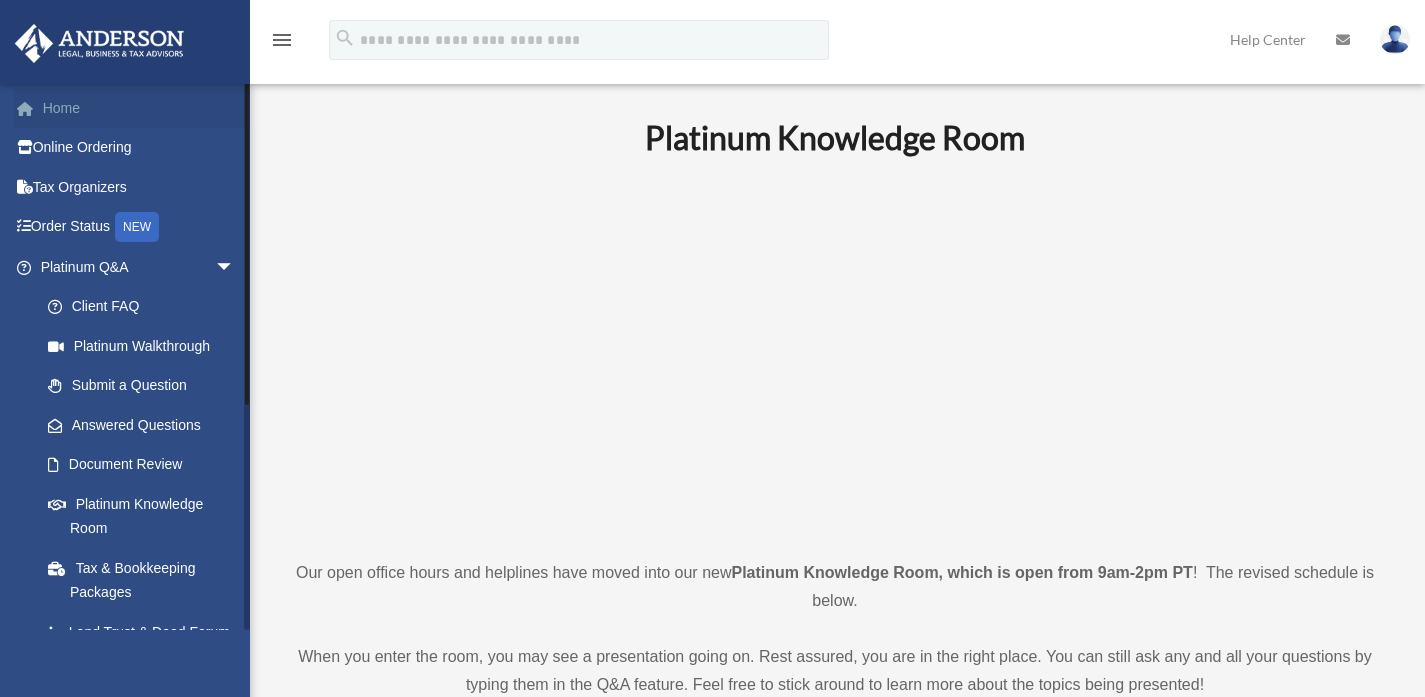 click on "Home" at bounding box center (139, 108) 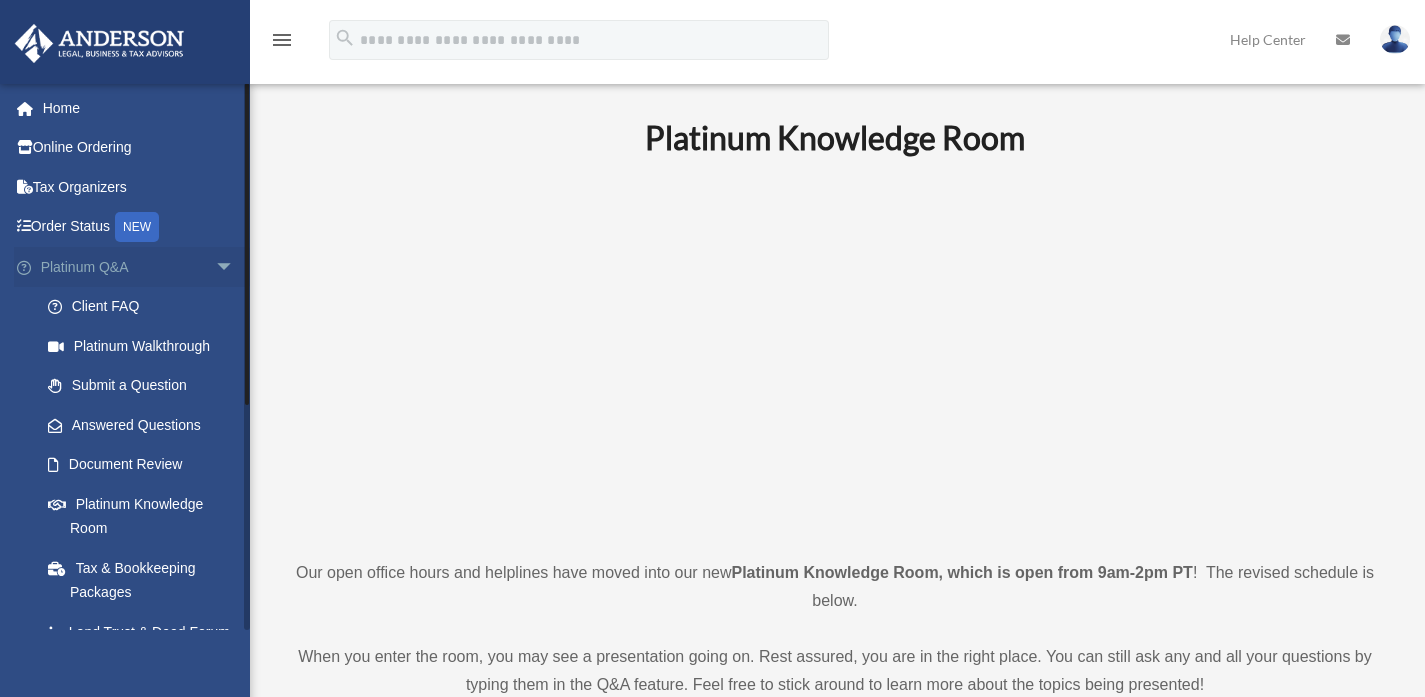 click on "arrow_drop_down" at bounding box center (235, 267) 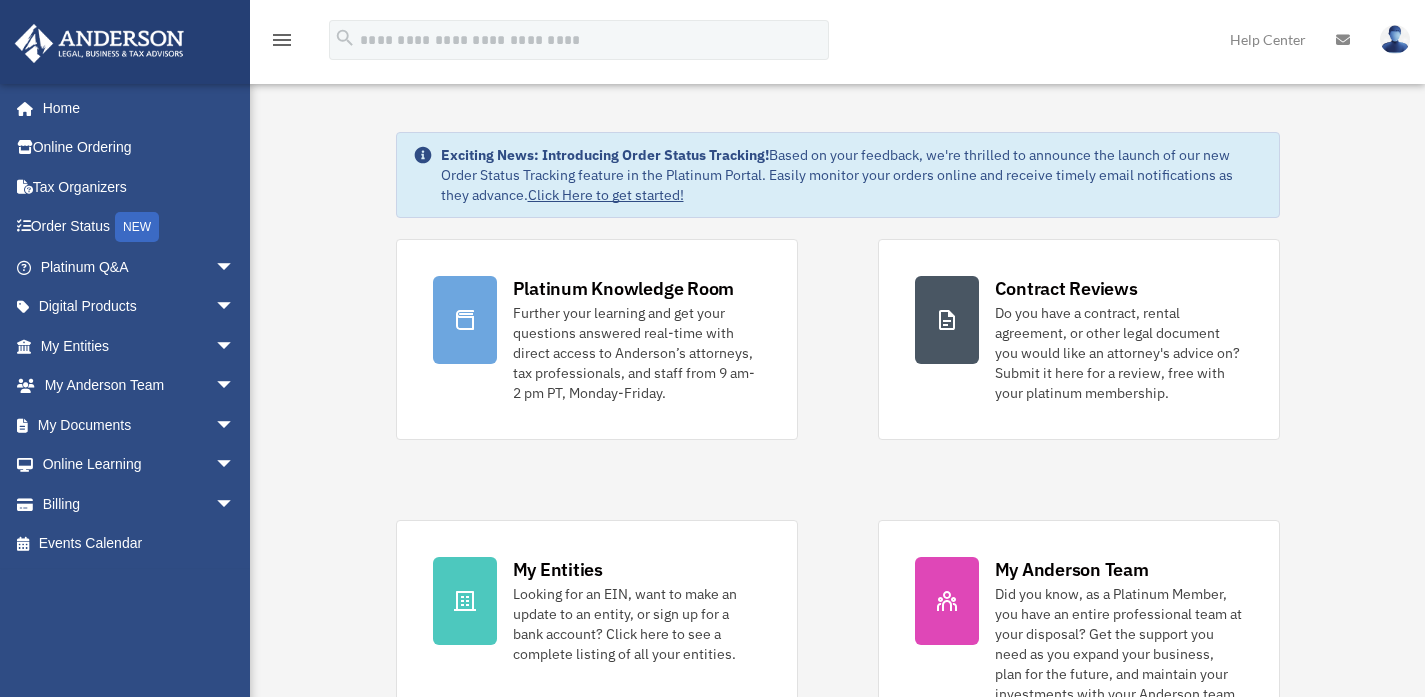 scroll, scrollTop: 0, scrollLeft: 0, axis: both 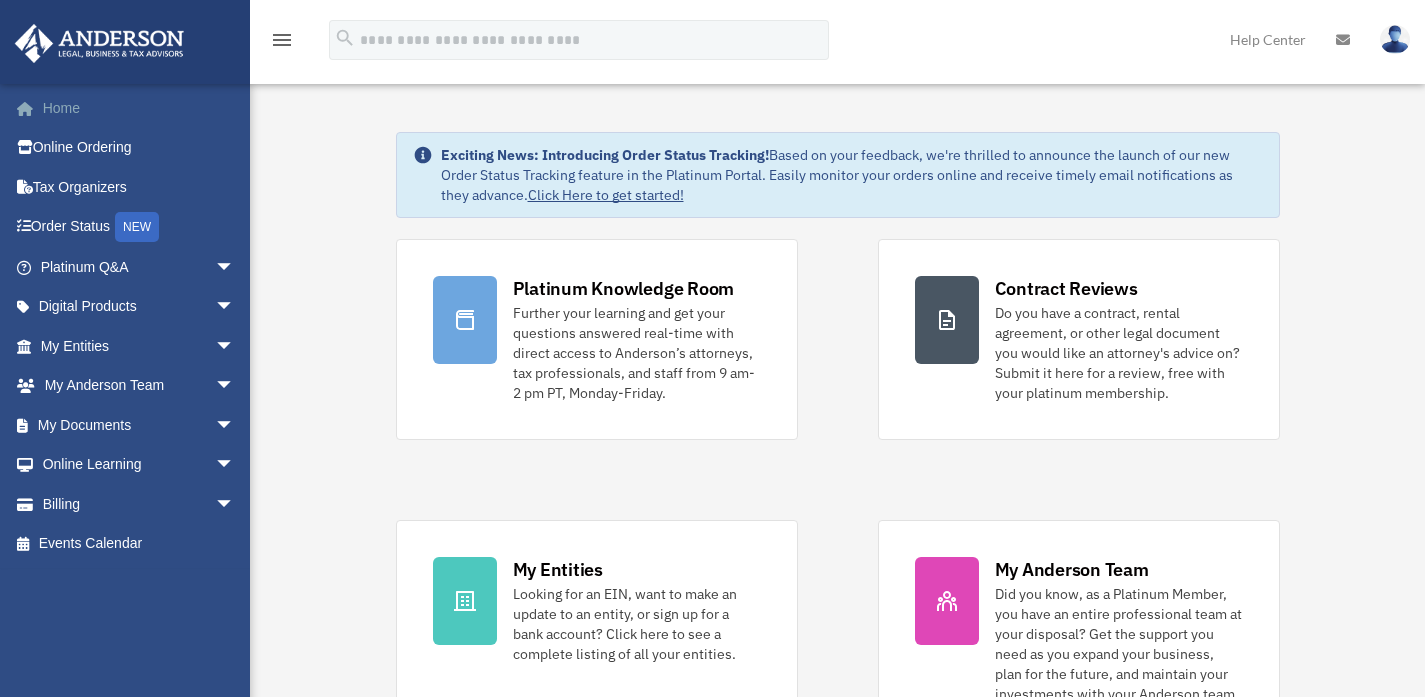 click on "Home" at bounding box center (139, 108) 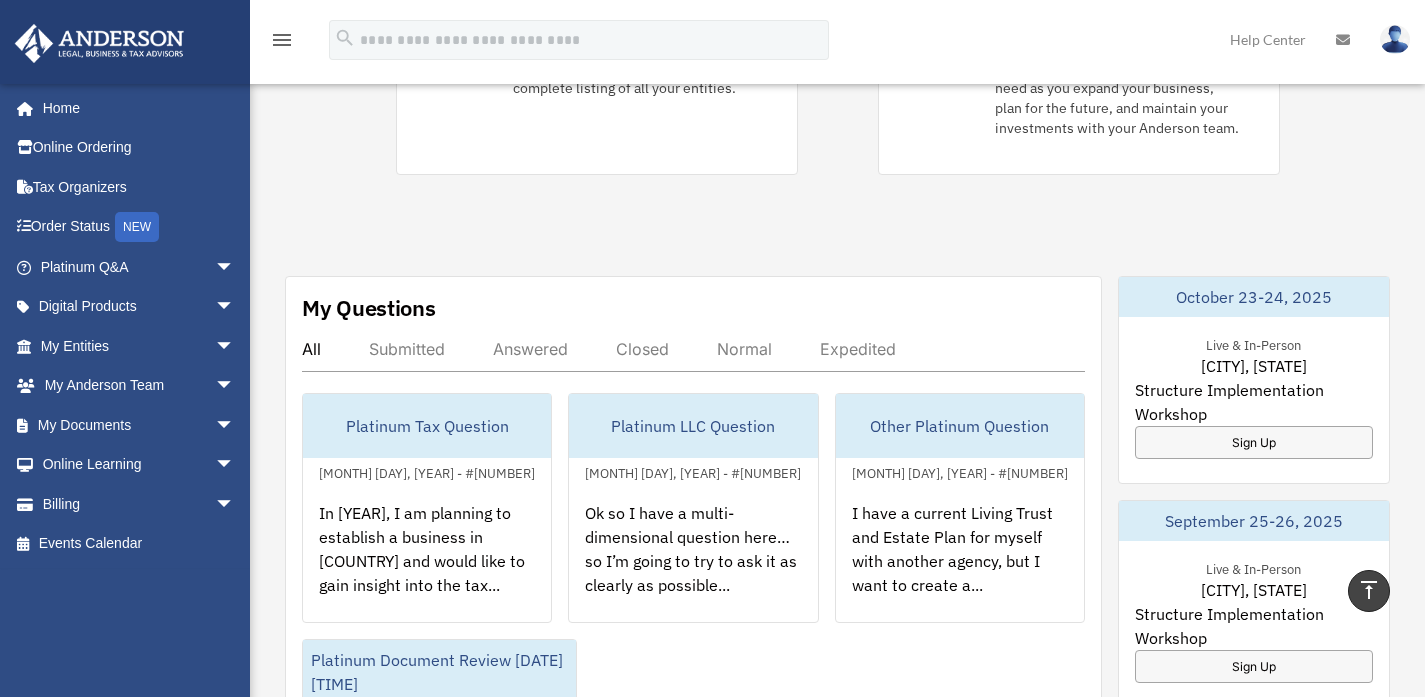 scroll, scrollTop: 568, scrollLeft: 0, axis: vertical 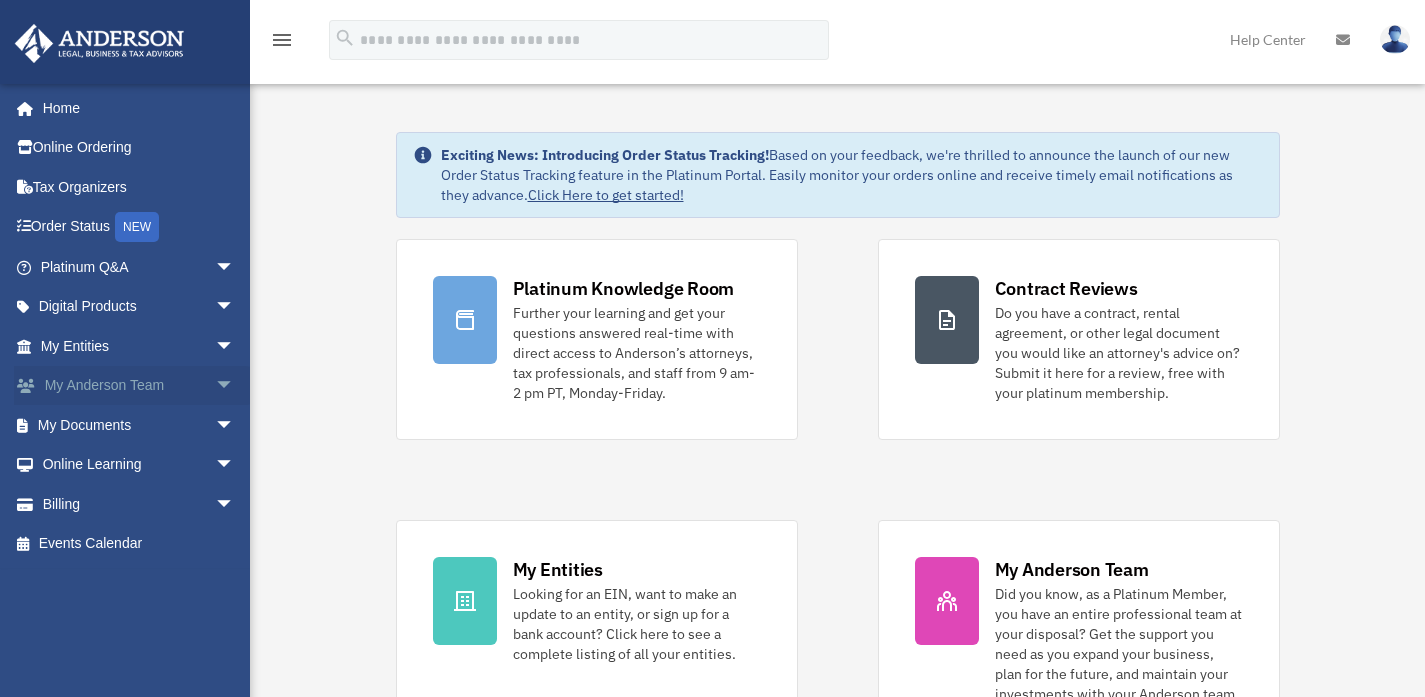 click on "My Anderson Team arrow_drop_down" at bounding box center (139, 386) 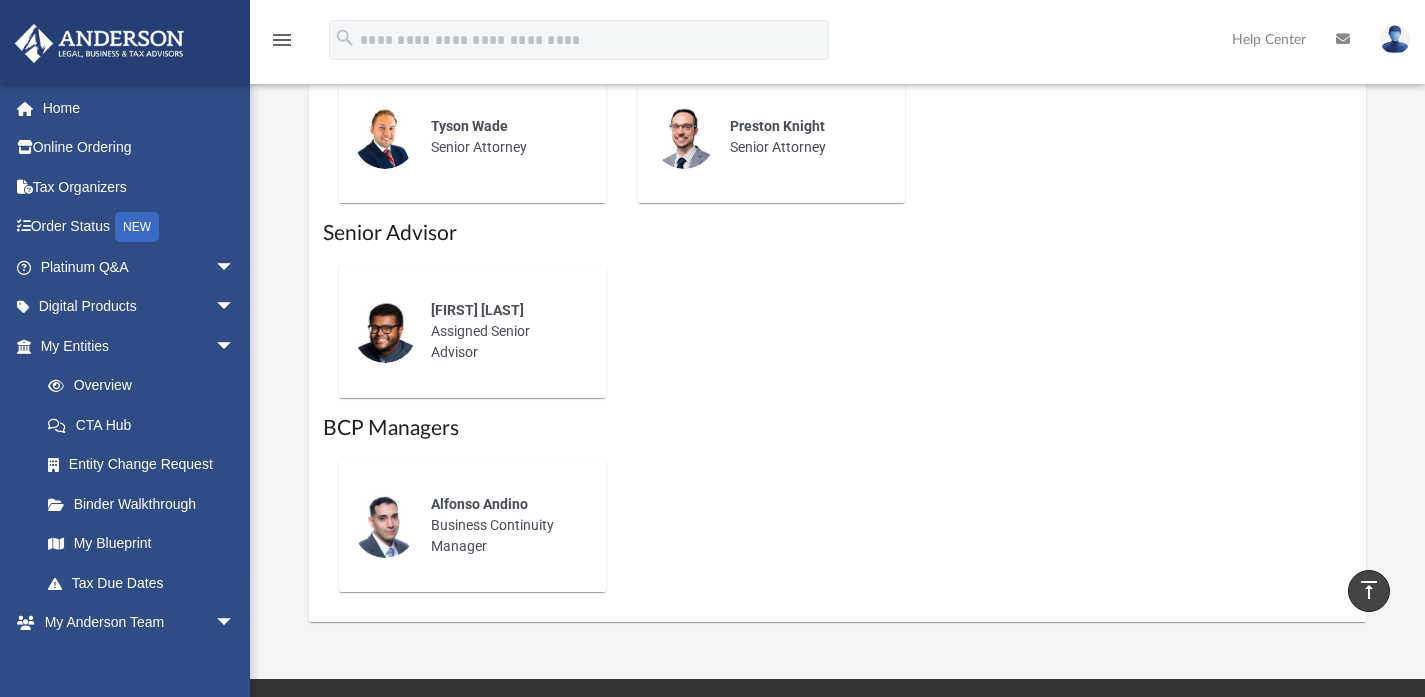 scroll, scrollTop: 1258, scrollLeft: 0, axis: vertical 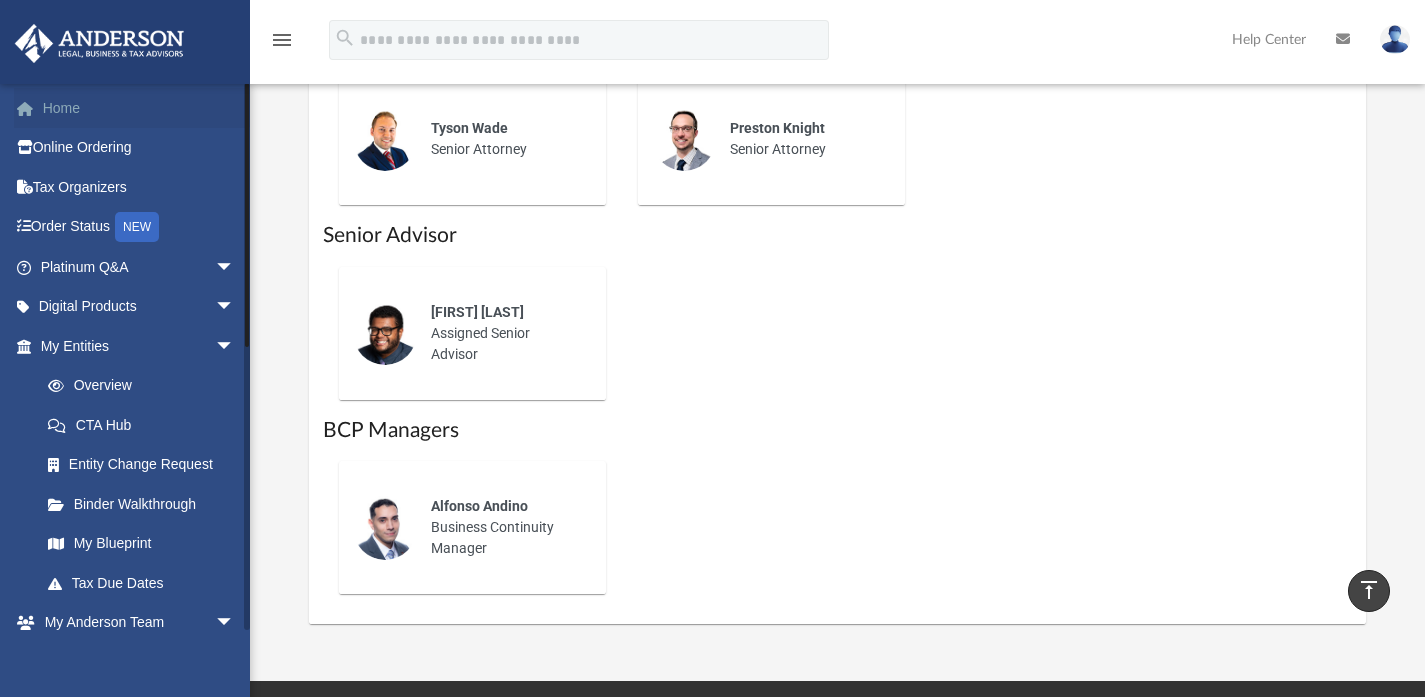 click on "Home" at bounding box center [139, 108] 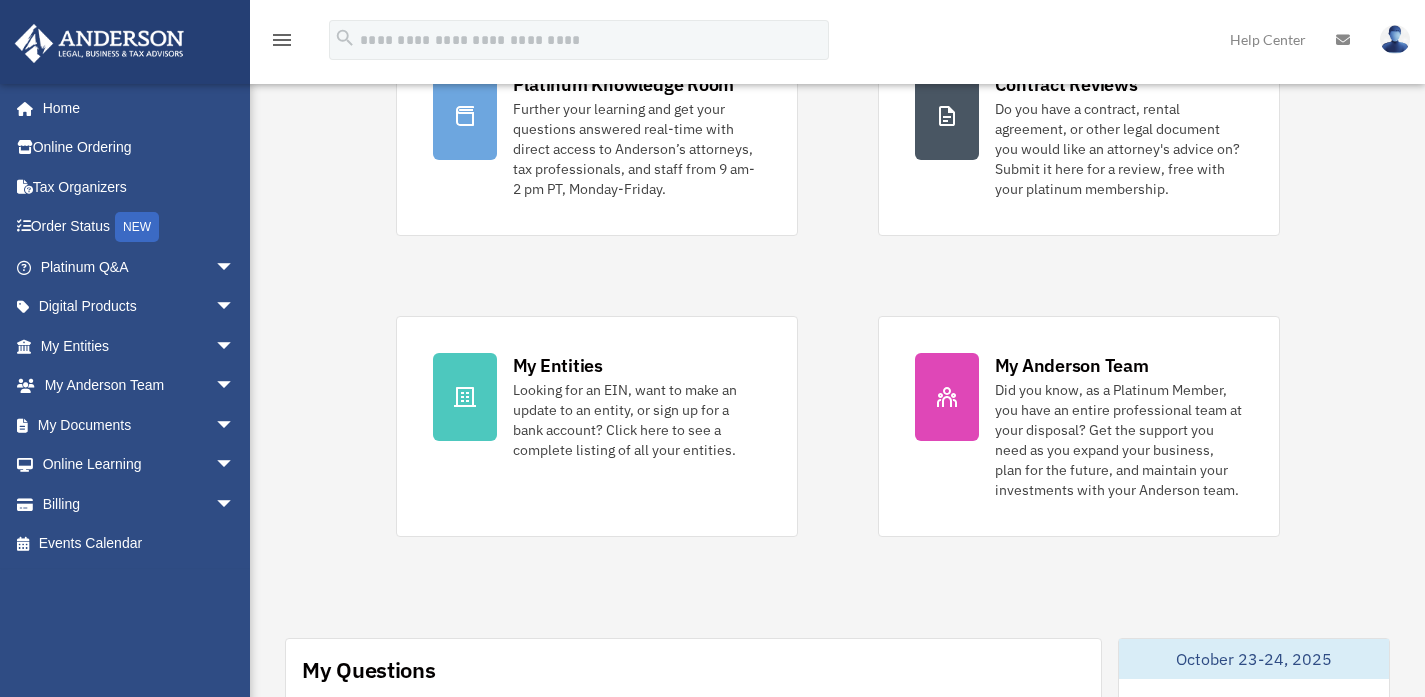 scroll, scrollTop: 207, scrollLeft: 0, axis: vertical 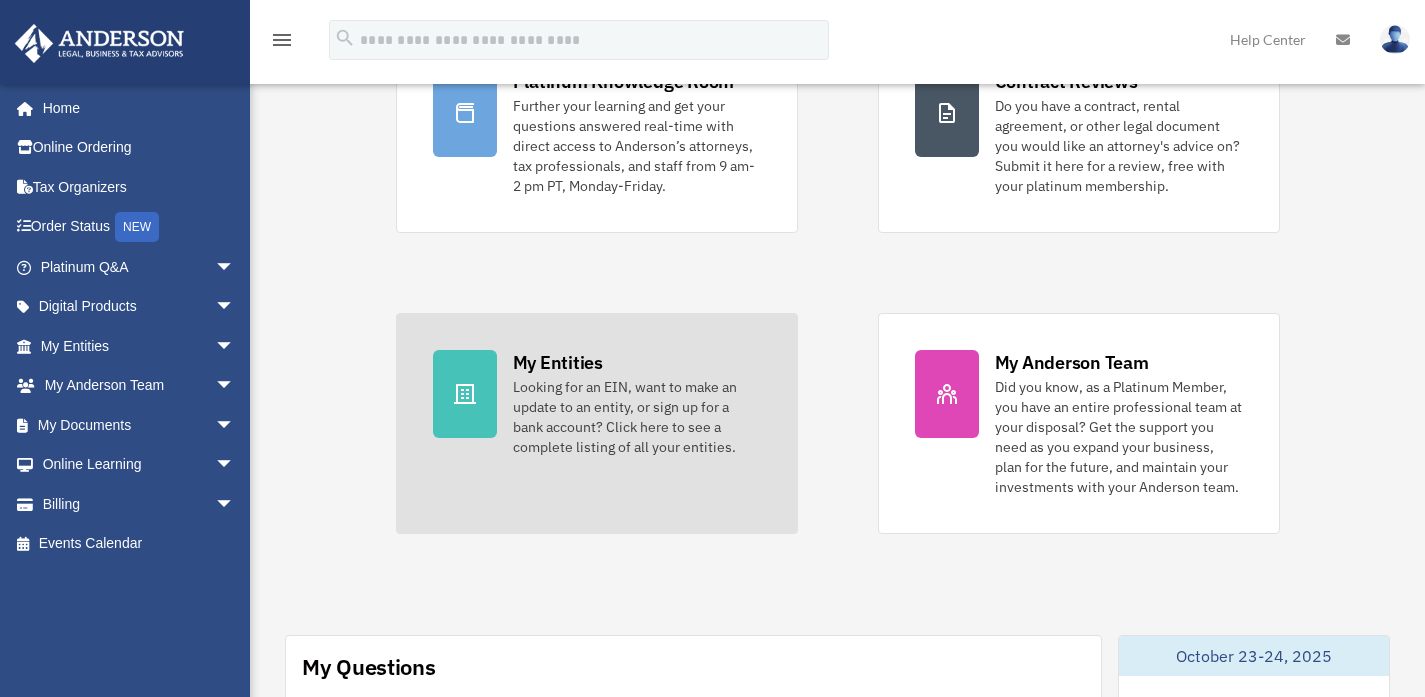 click on "Looking for an EIN, want to  make an update to an entity, or sign up for a bank account?  Click here to see a complete listing of all your entities." at bounding box center [637, 417] 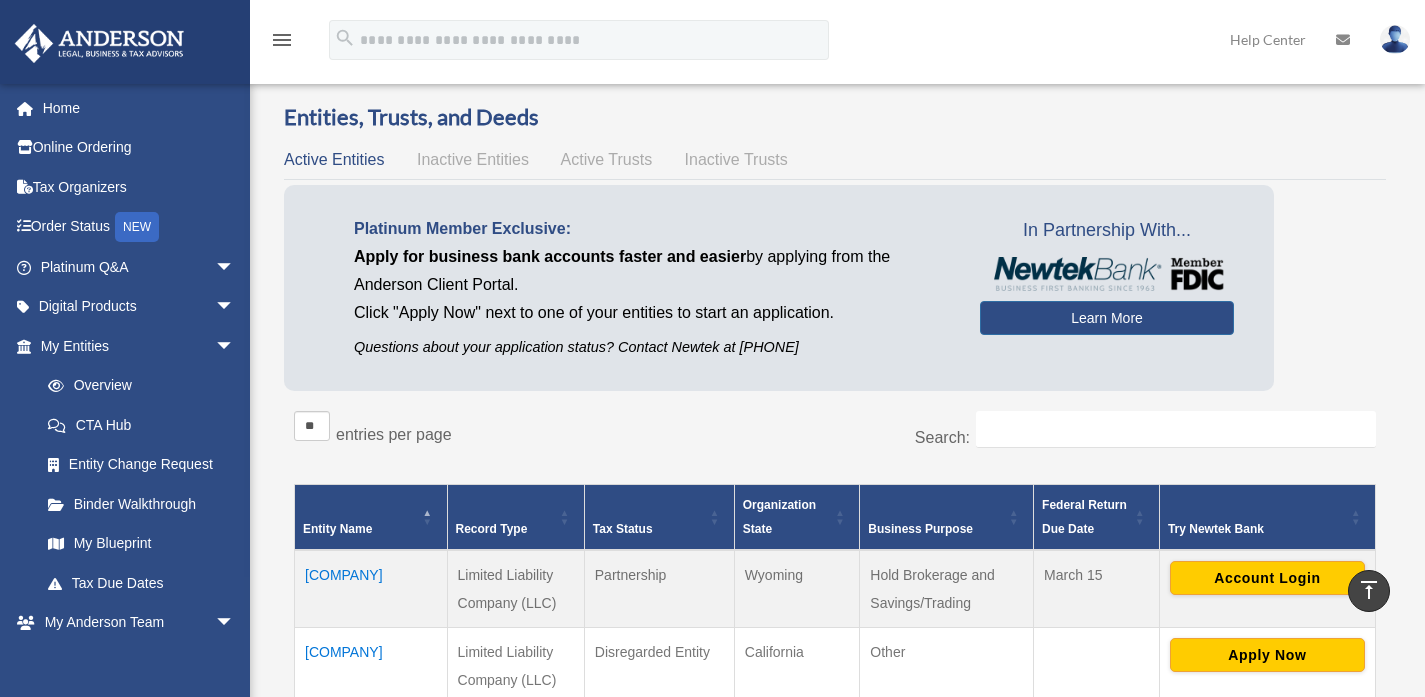 scroll, scrollTop: 0, scrollLeft: 0, axis: both 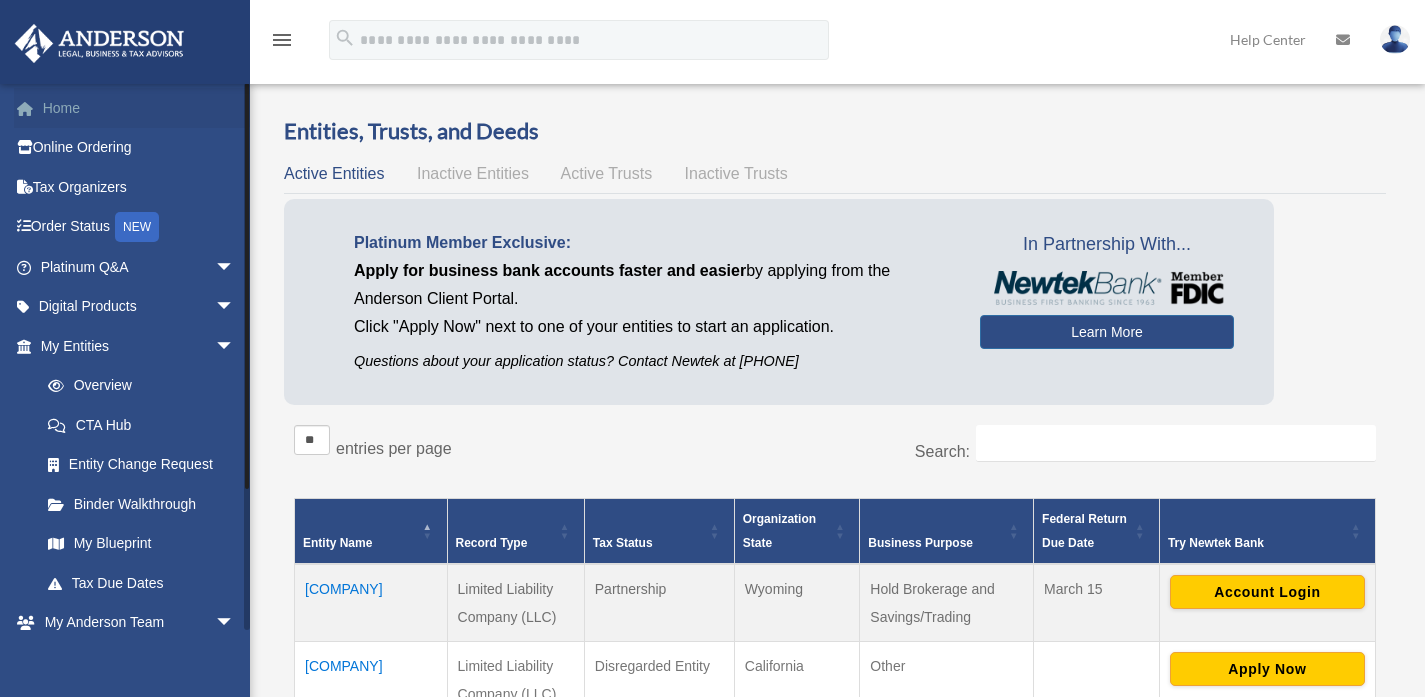 click on "Home" at bounding box center (139, 108) 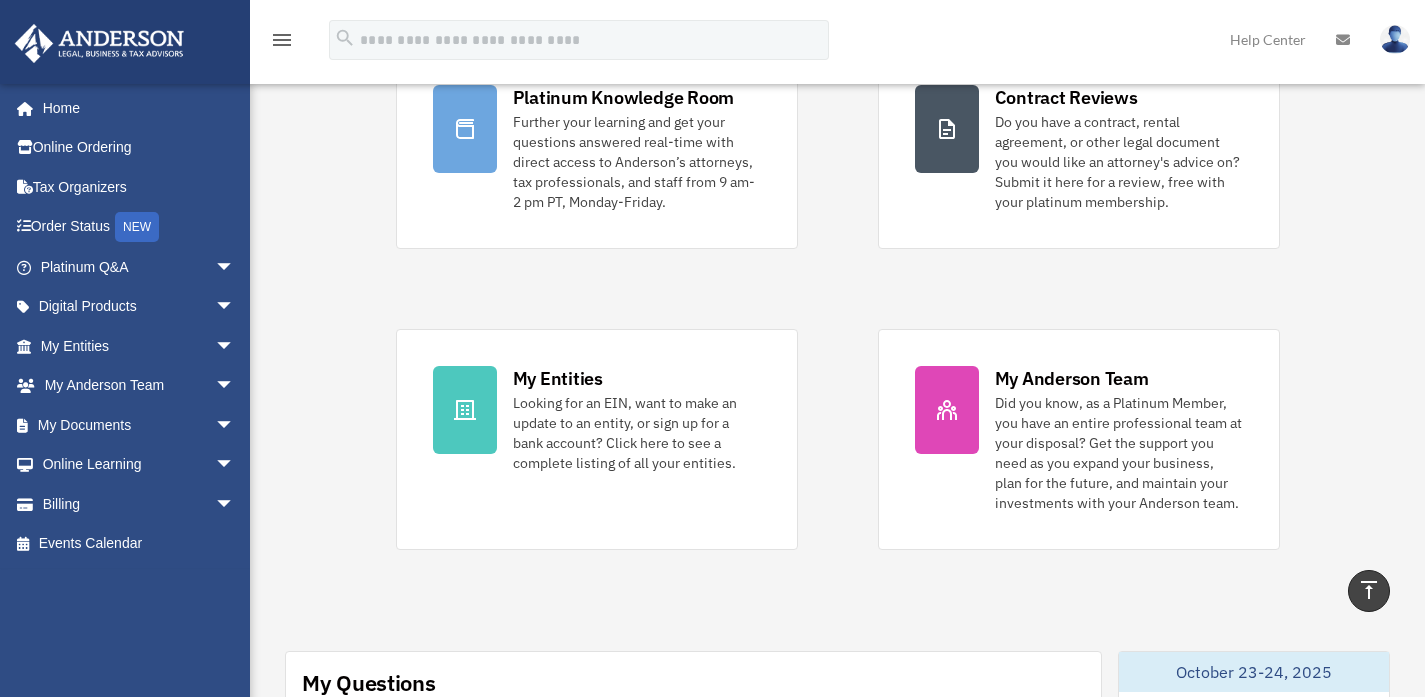 scroll, scrollTop: 148, scrollLeft: 0, axis: vertical 